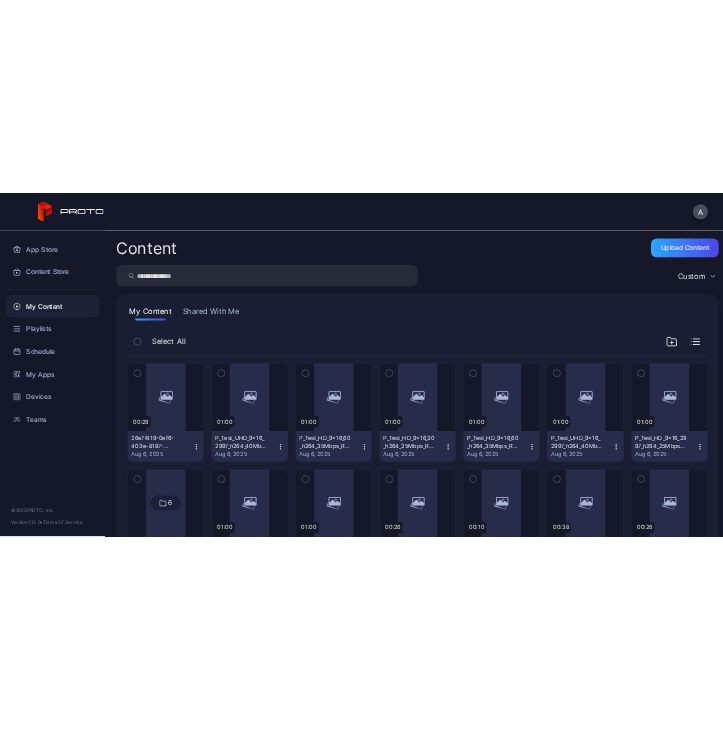 scroll, scrollTop: 0, scrollLeft: 0, axis: both 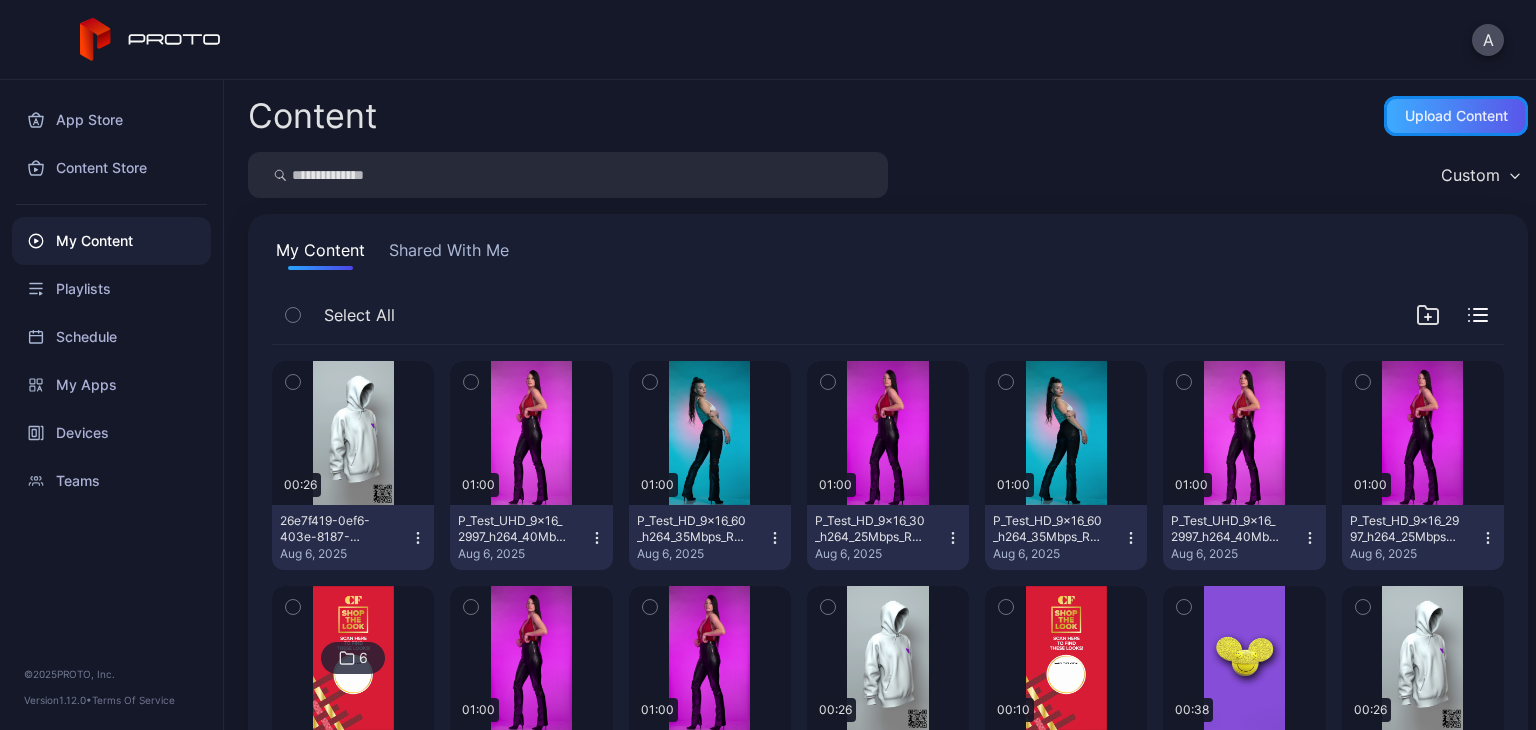 click on "Upload Content" at bounding box center (1456, 116) 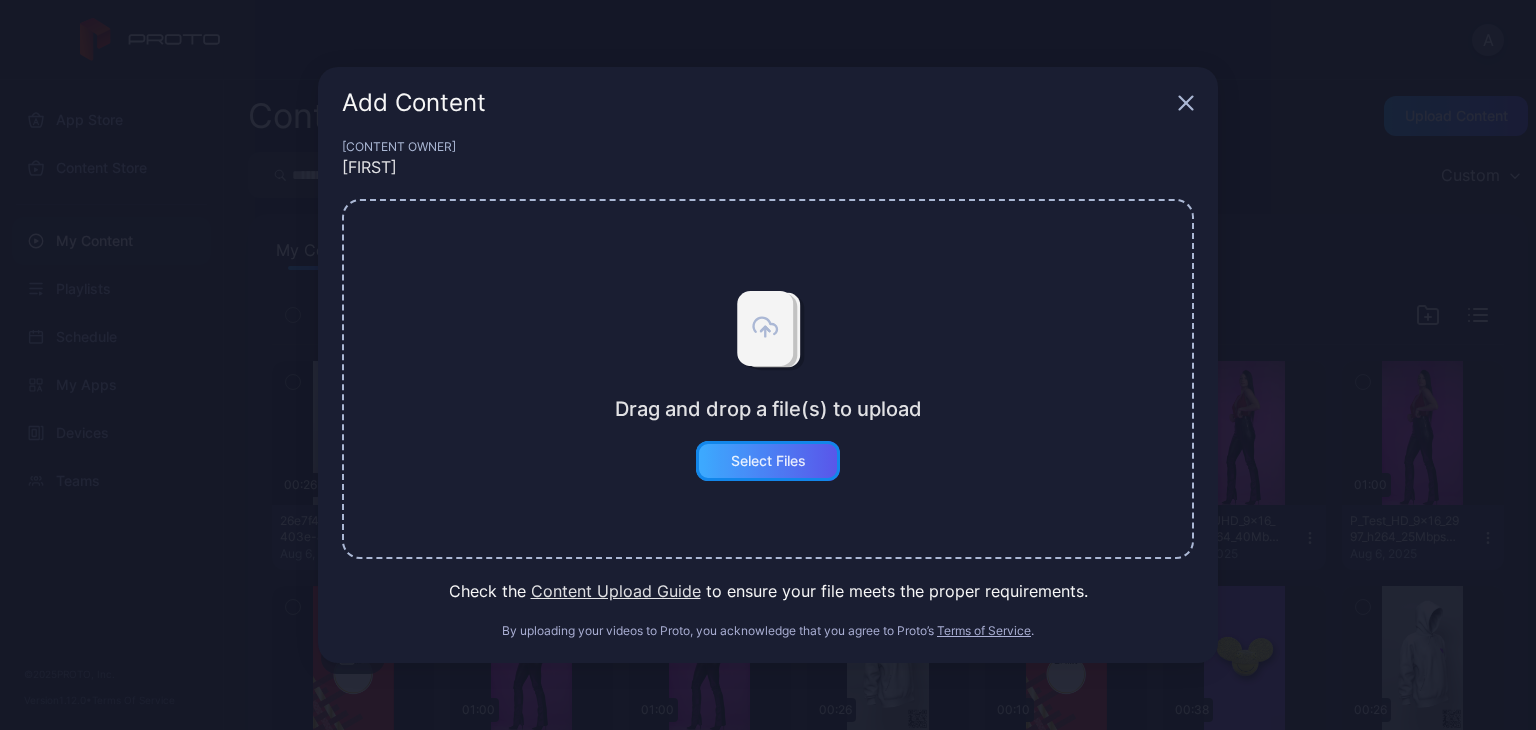 click on "Select Files" at bounding box center [768, 461] 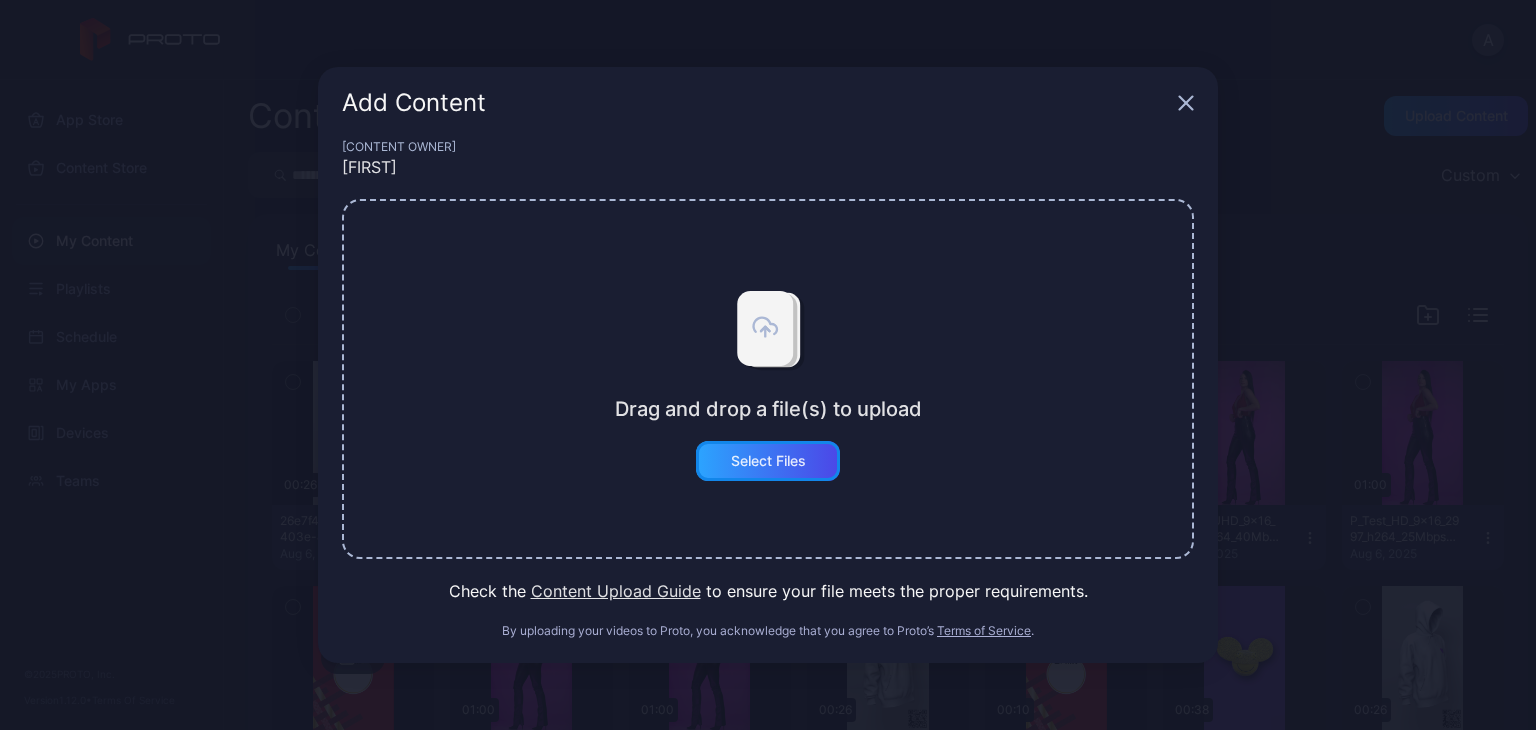 type 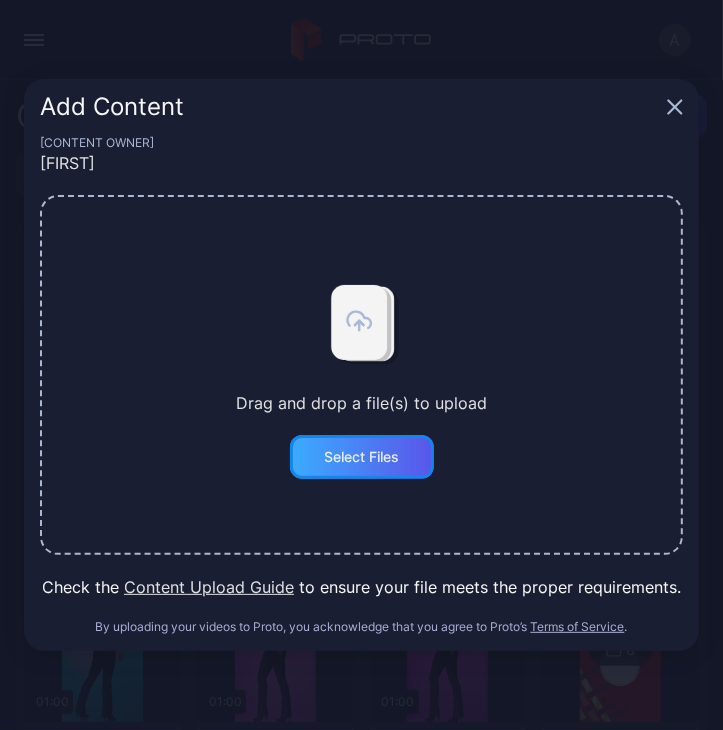 click on "Select Files" at bounding box center [362, 457] 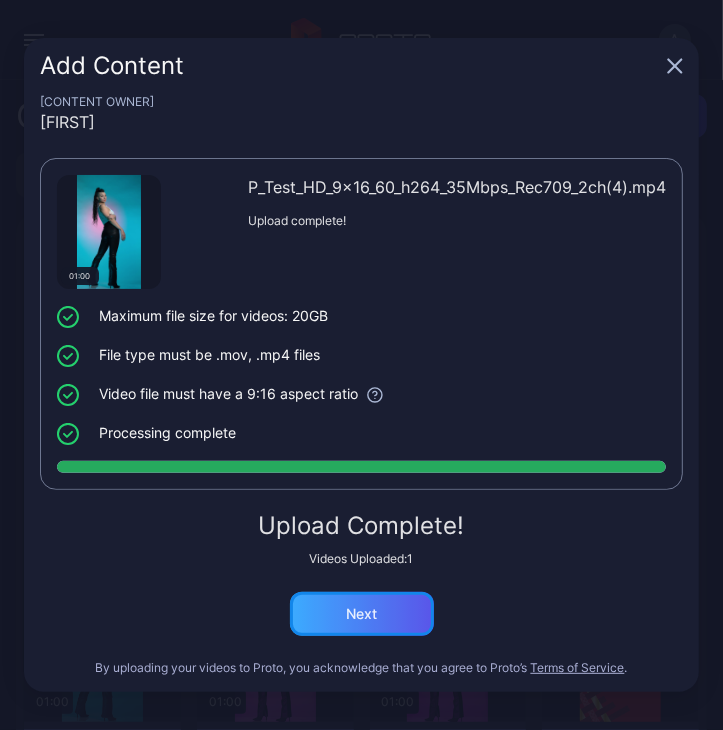 click on "Next" at bounding box center (362, 614) 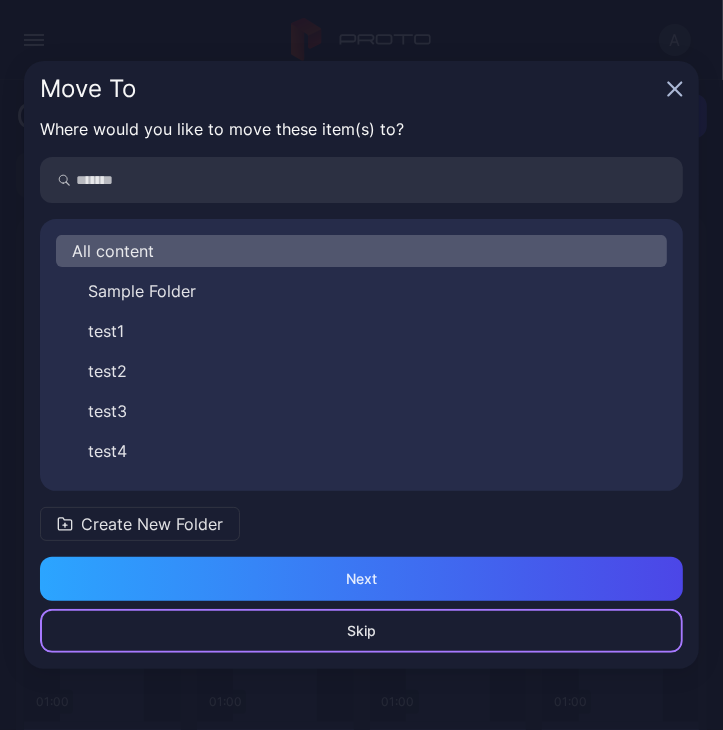 click on "Skip" at bounding box center (361, 631) 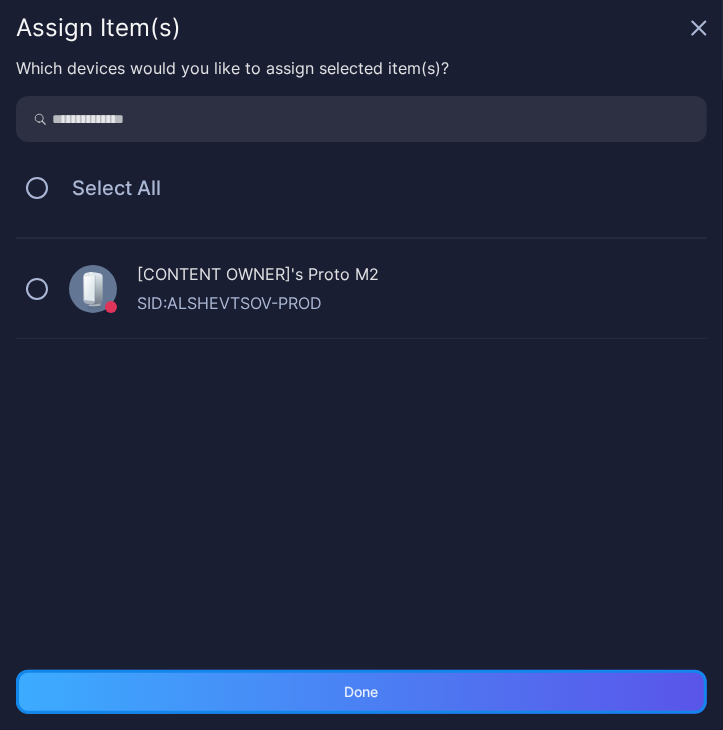 click on "Done" at bounding box center [361, 692] 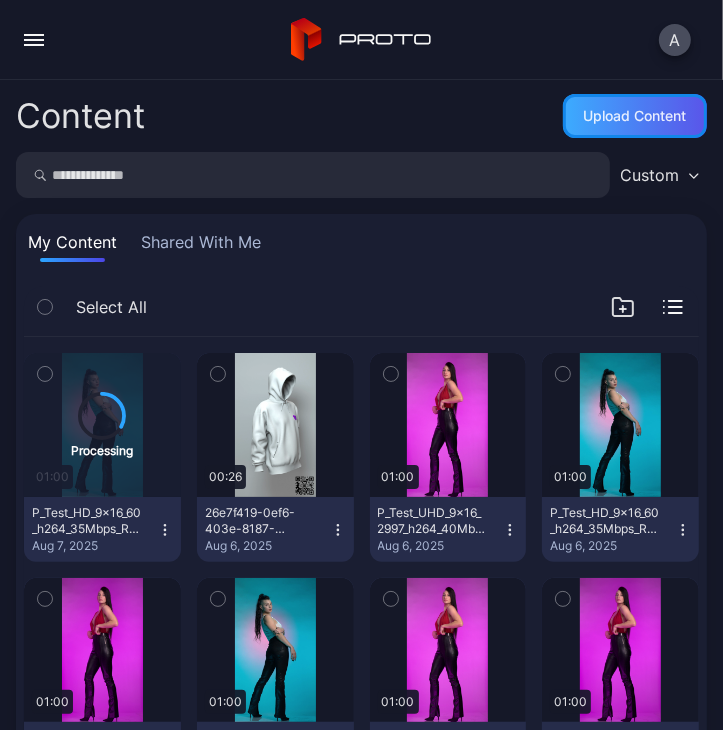 click on "Upload Content" at bounding box center [635, 116] 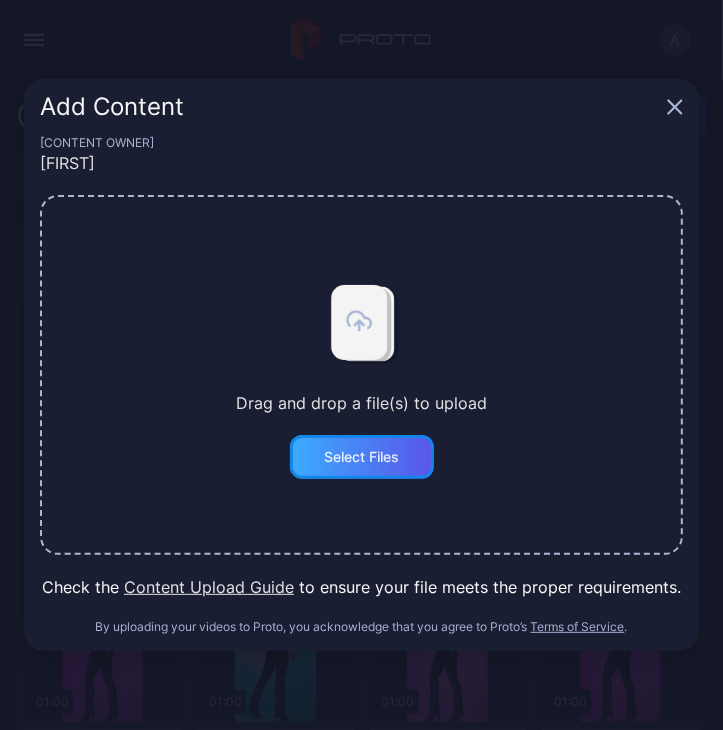 click on "Select Files" at bounding box center (362, 457) 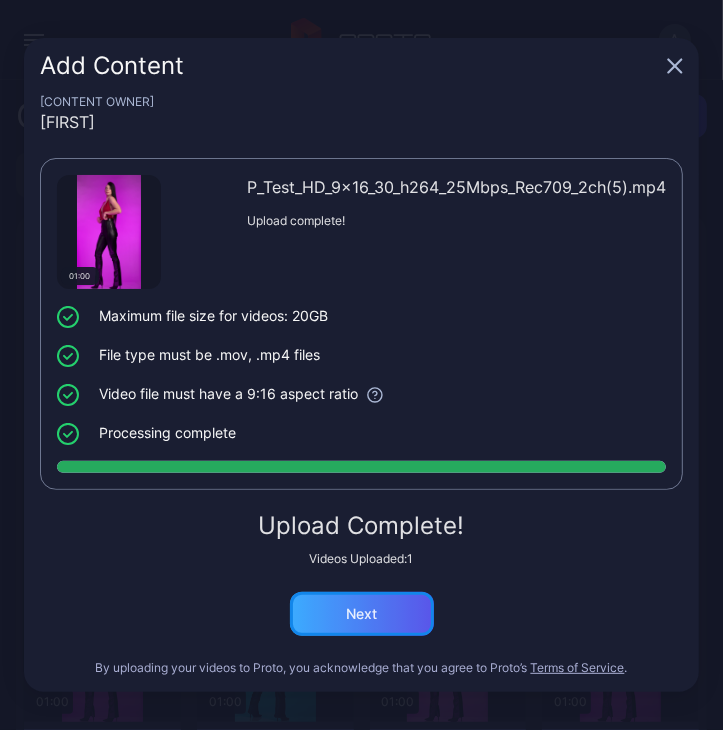click on "Next" at bounding box center (361, 614) 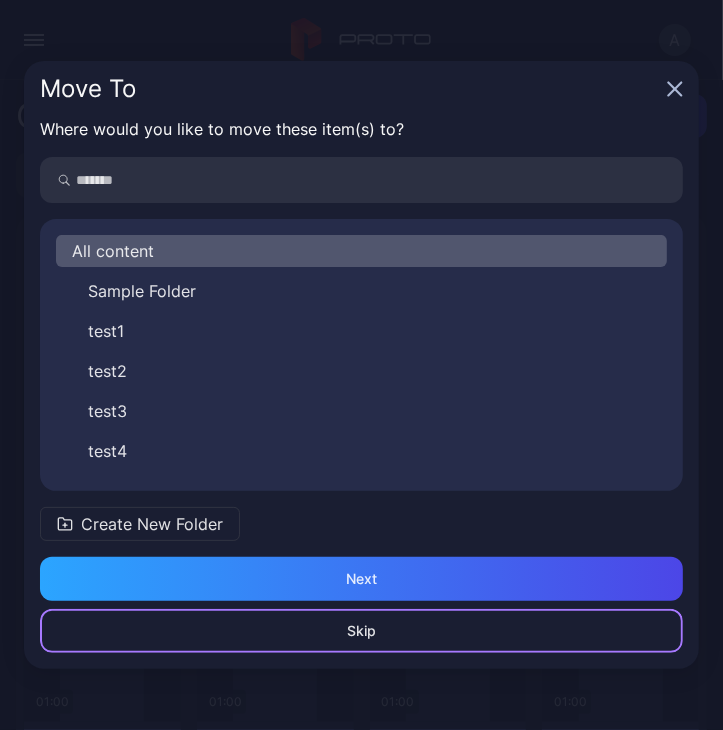 click on "Skip" at bounding box center (361, 631) 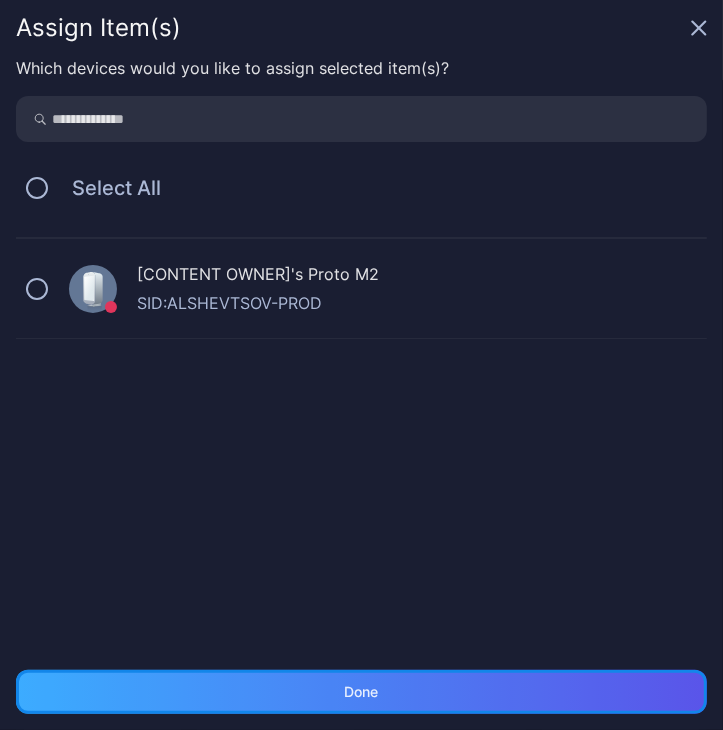 click on "Done" at bounding box center [361, 692] 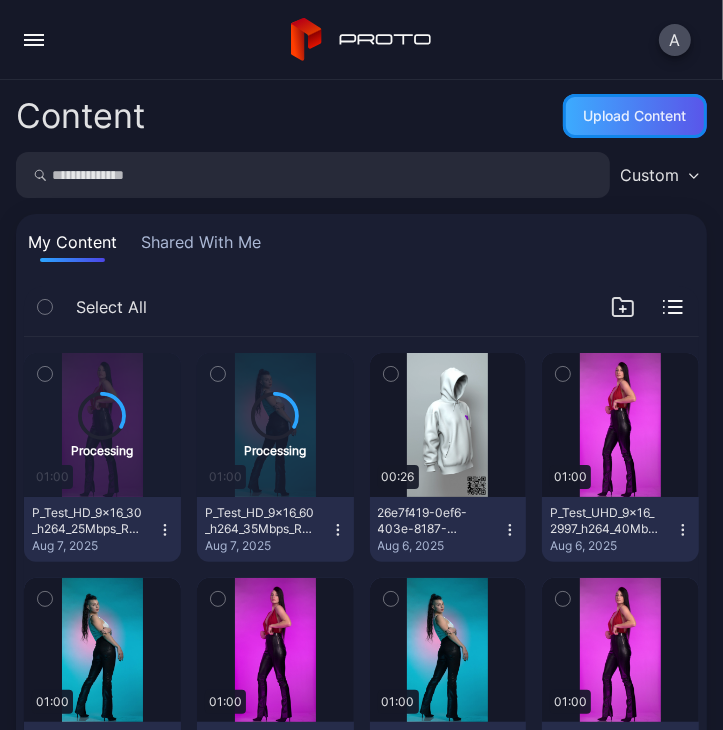 click on "Upload Content" at bounding box center (635, 116) 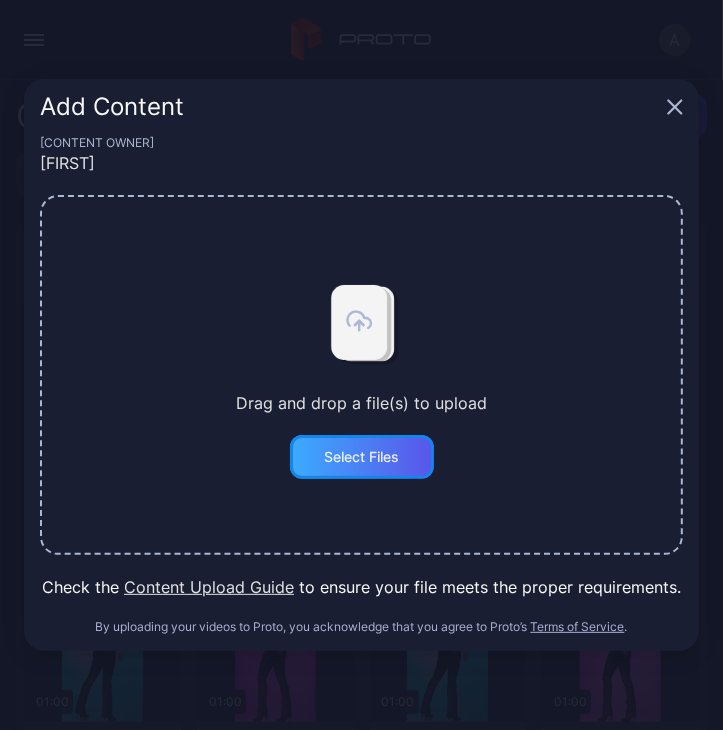 click on "Select Files" at bounding box center (362, 457) 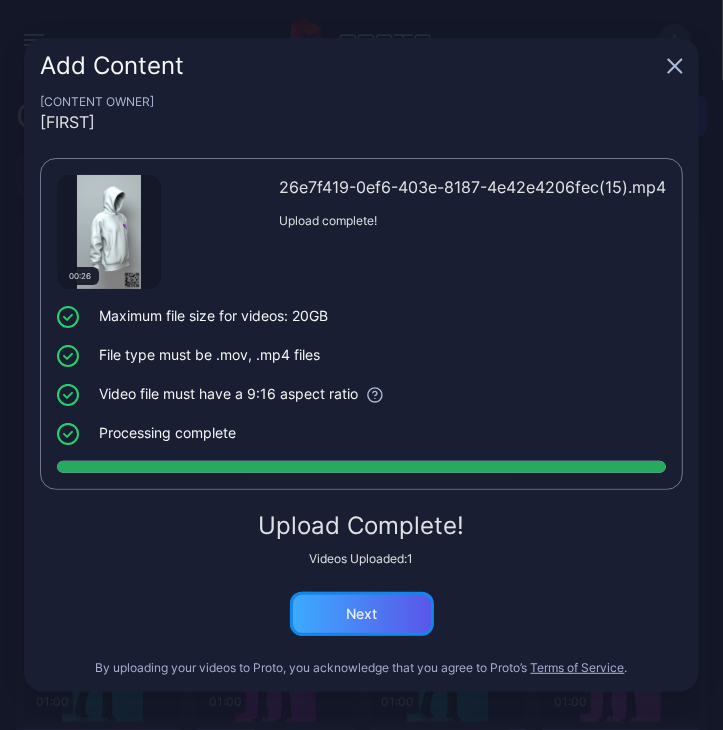click on "Next" at bounding box center [362, 614] 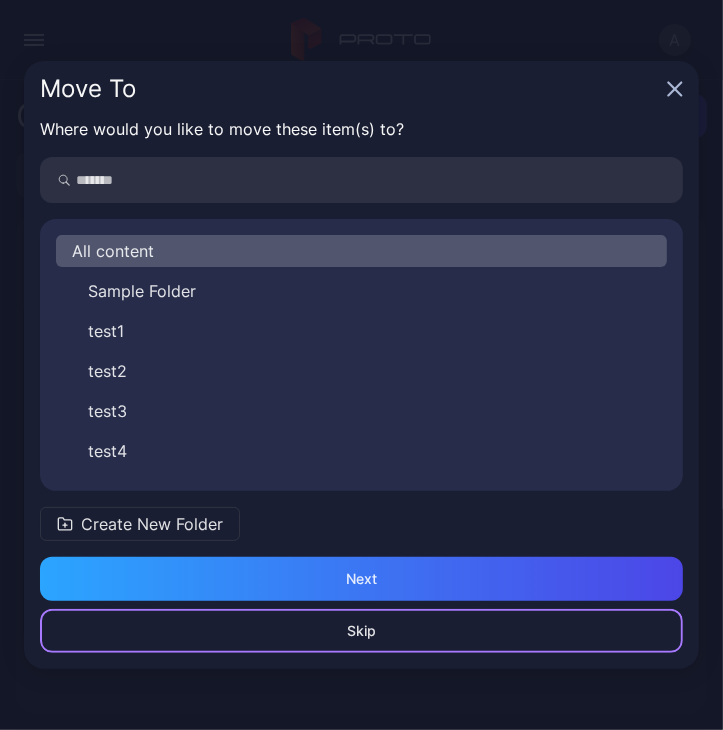 click on "Skip" at bounding box center (361, 631) 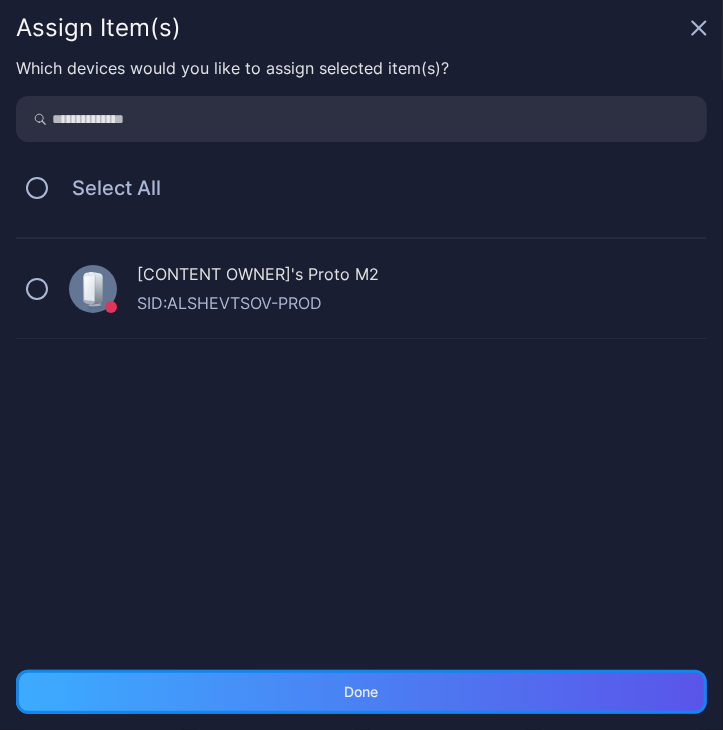 click on "Done" at bounding box center [361, 692] 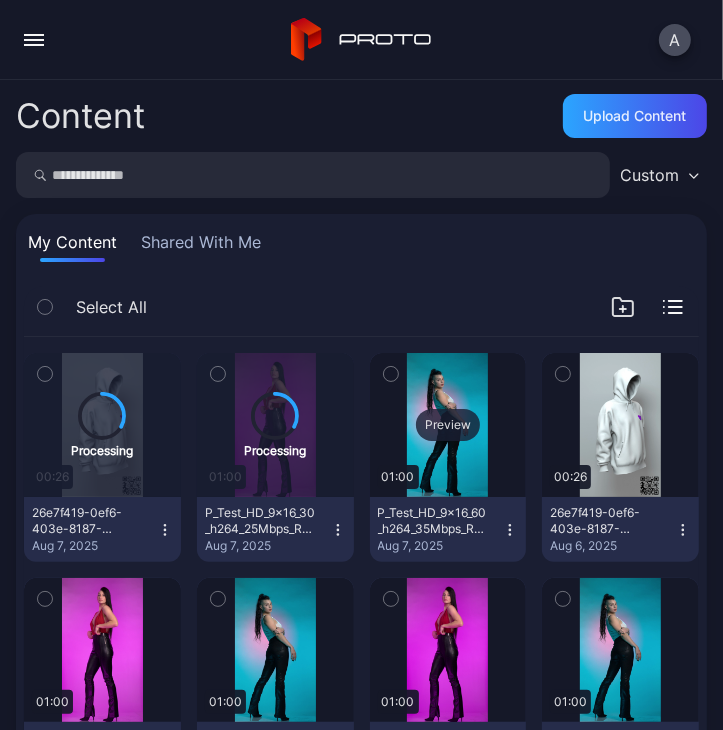 click on "Preview" at bounding box center (448, 425) 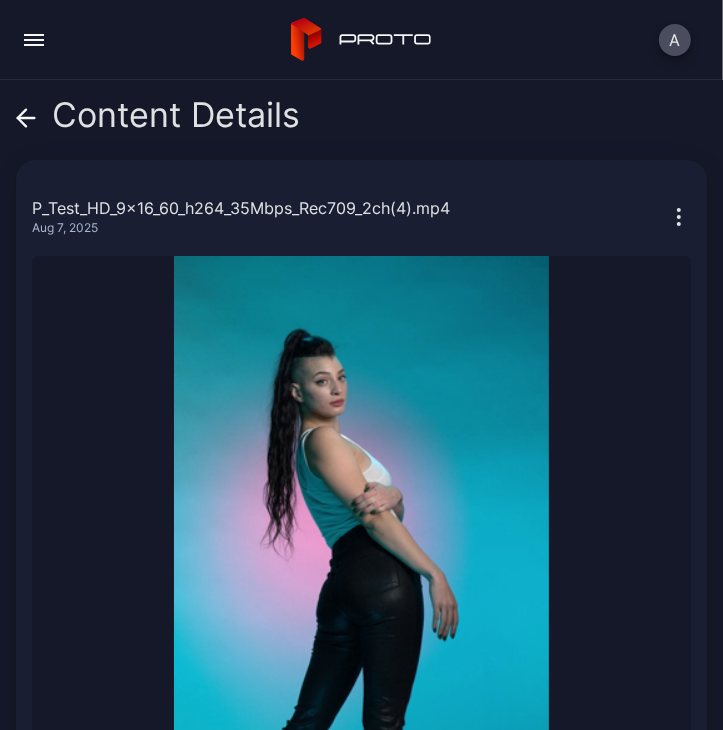 click 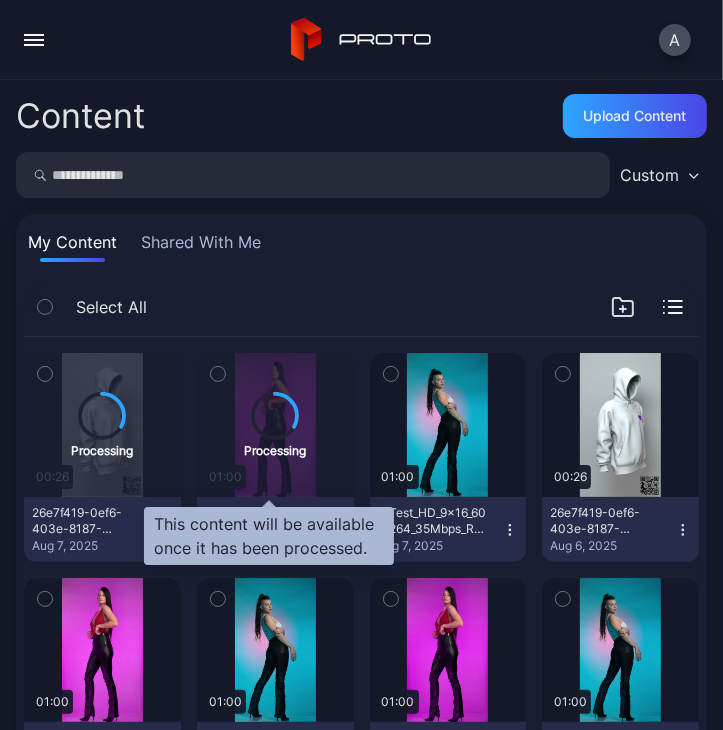 click on "Processing" at bounding box center (275, 449) 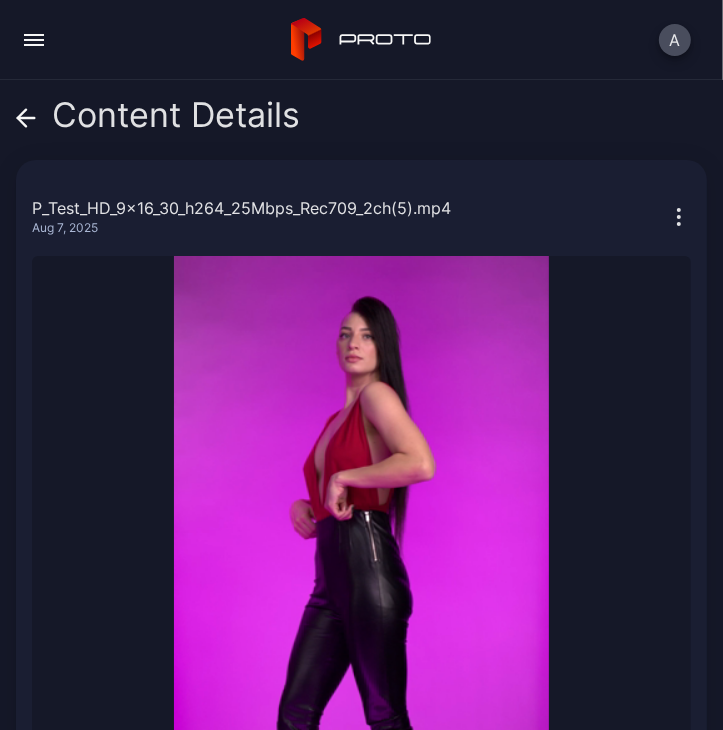 click 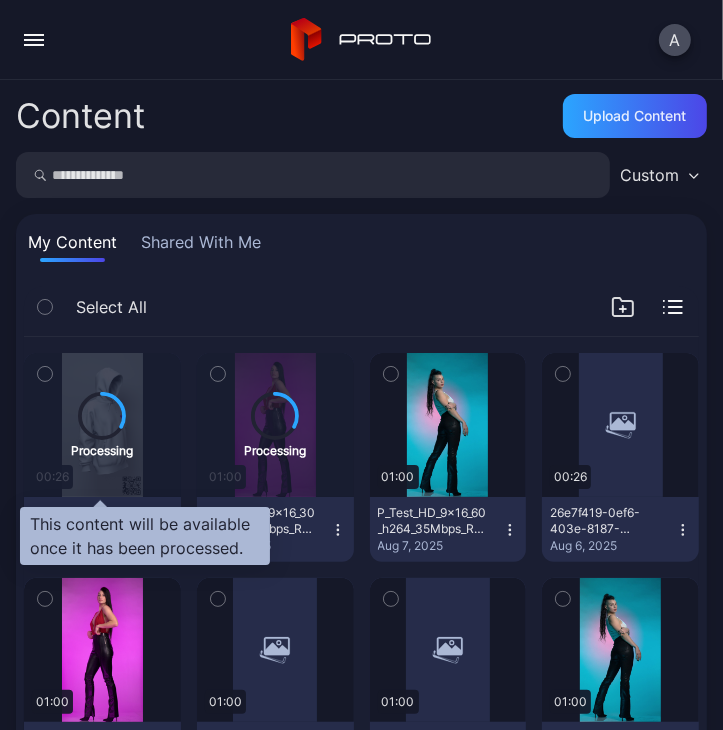 click on "Processing" at bounding box center (102, 425) 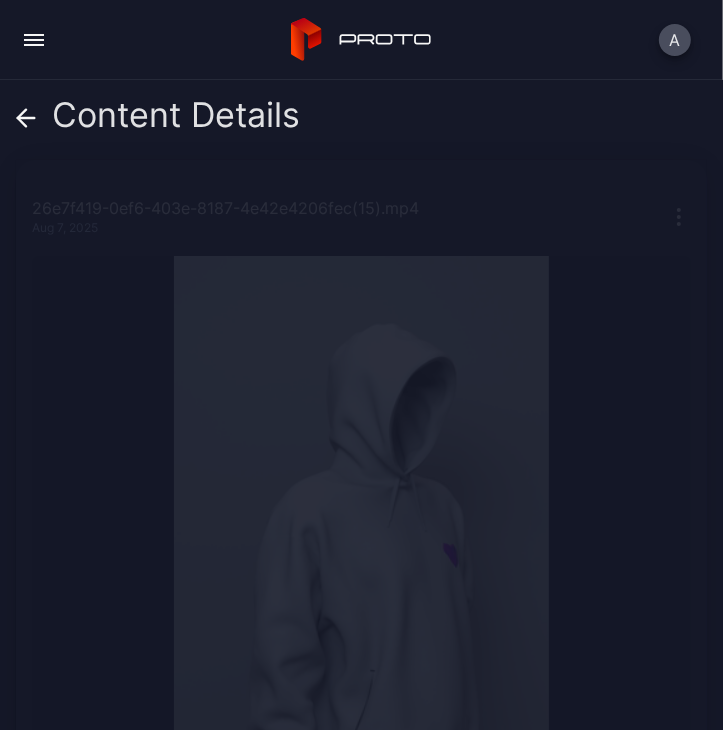 click at bounding box center (26, 115) 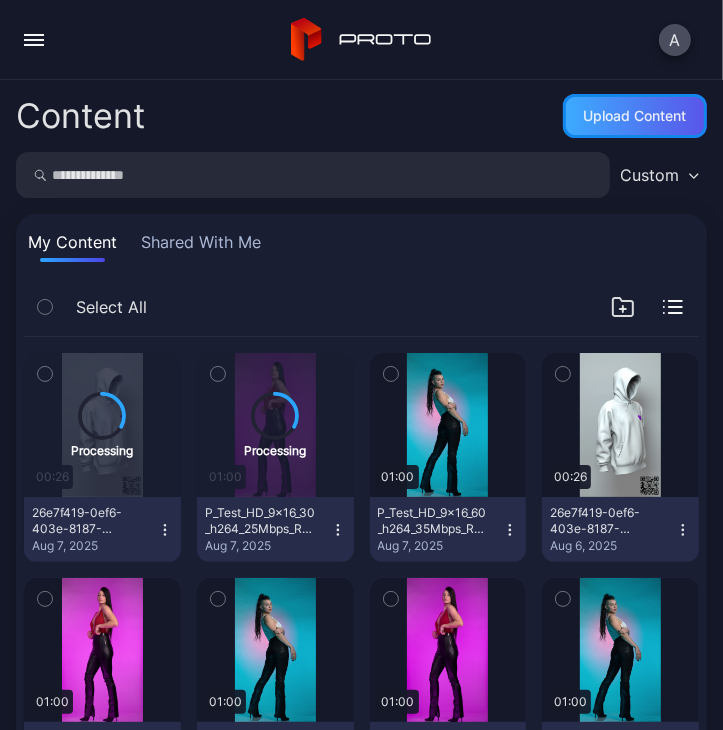 click on "Upload Content" at bounding box center (635, 116) 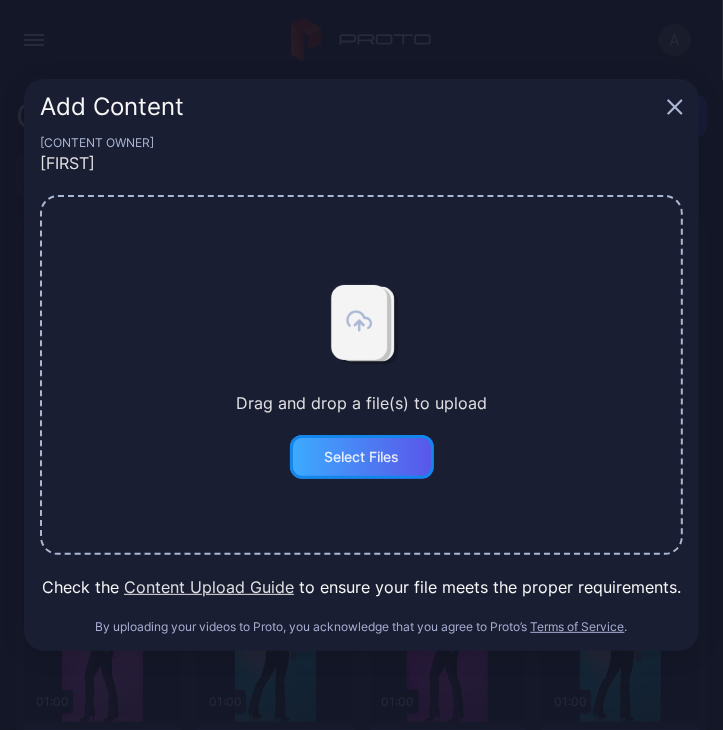 click on "Select Files" at bounding box center [361, 457] 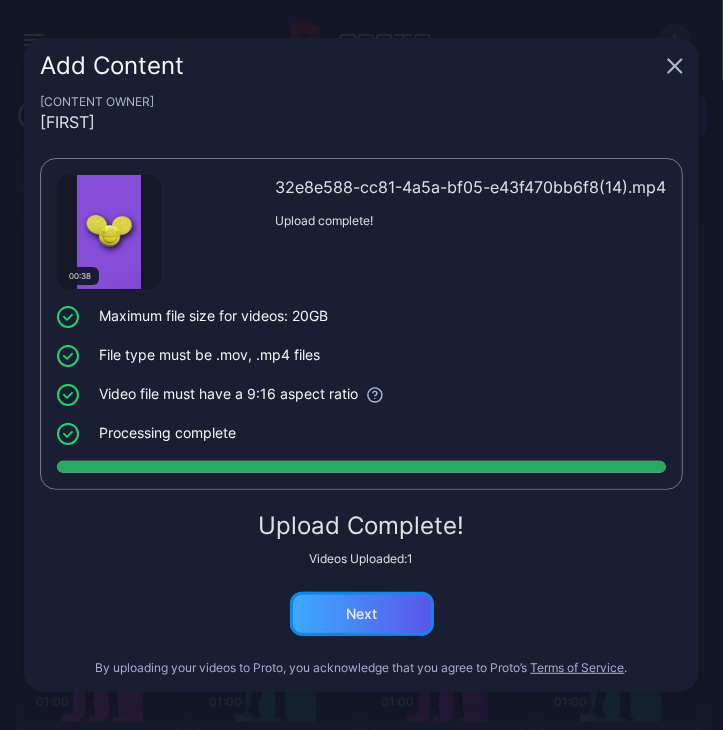 click on "Next" at bounding box center [362, 614] 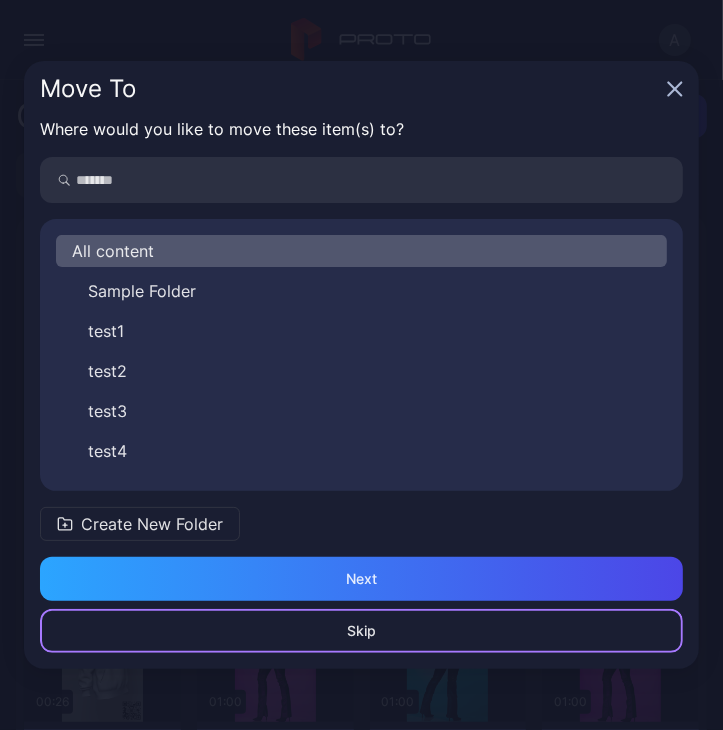 click on "Skip" at bounding box center (361, 631) 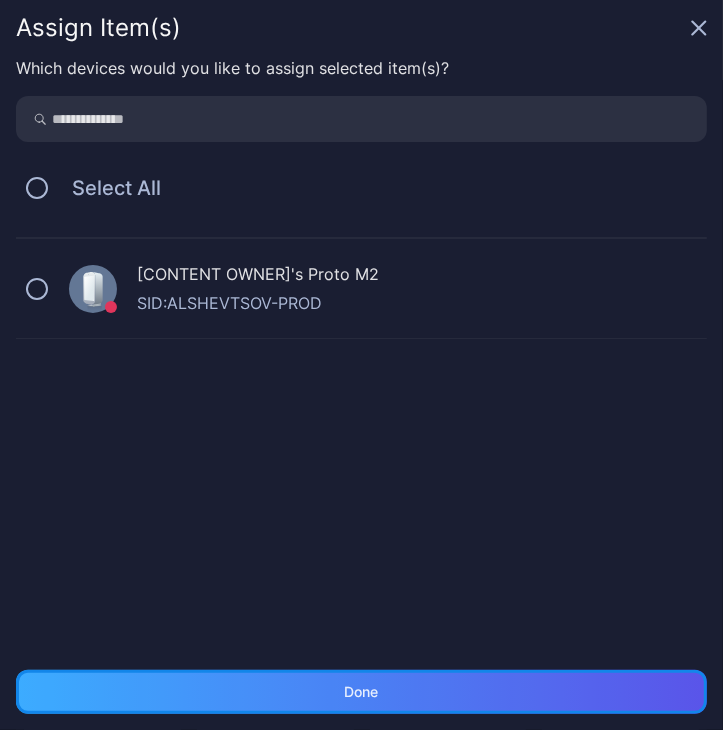 click on "Done" at bounding box center (362, 692) 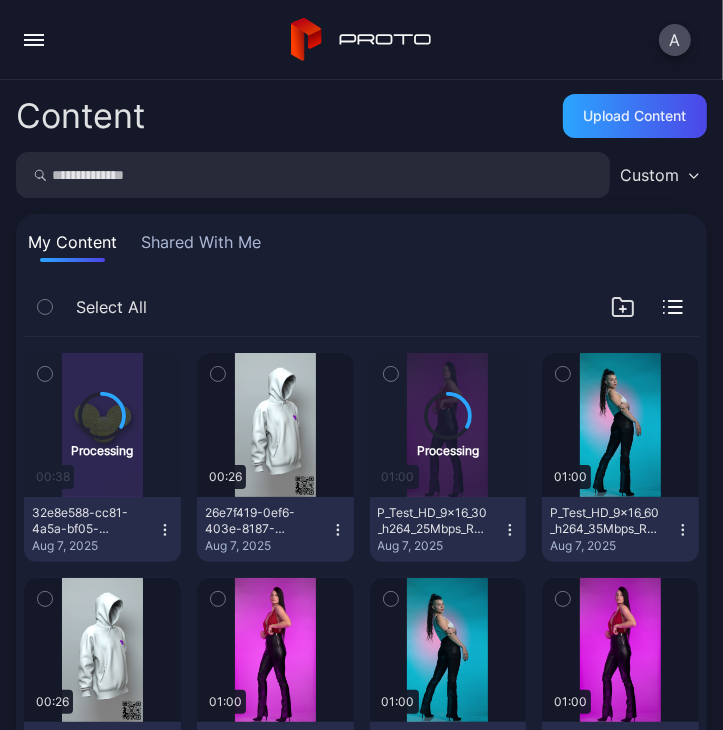 click on "[FILENAME] [MONTH] [DAY], [YEAR]" at bounding box center [275, 529] 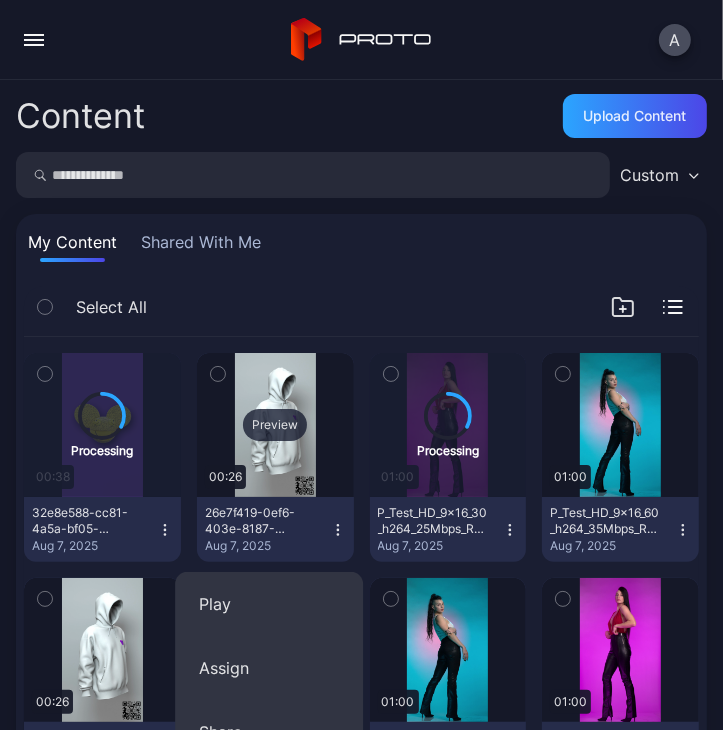 click on "Preview" at bounding box center [275, 425] 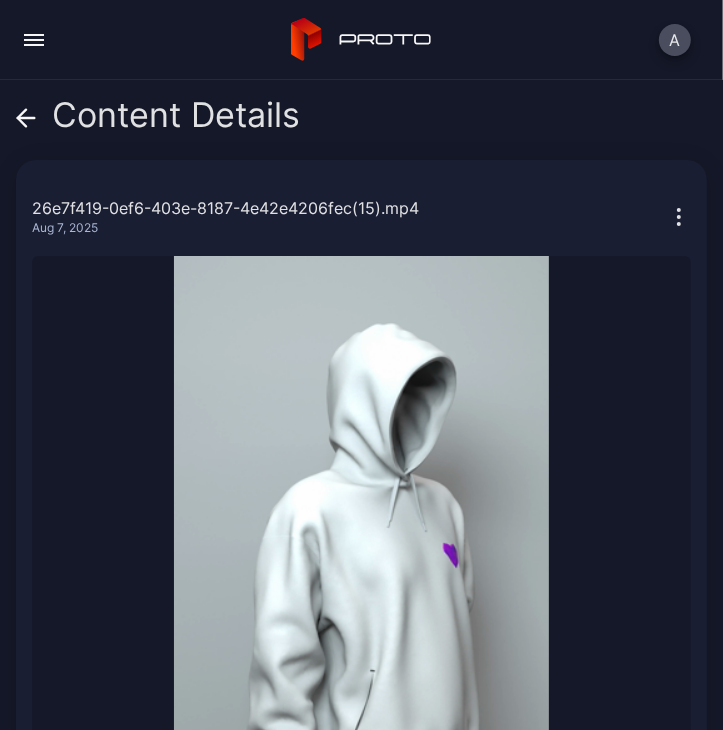 click 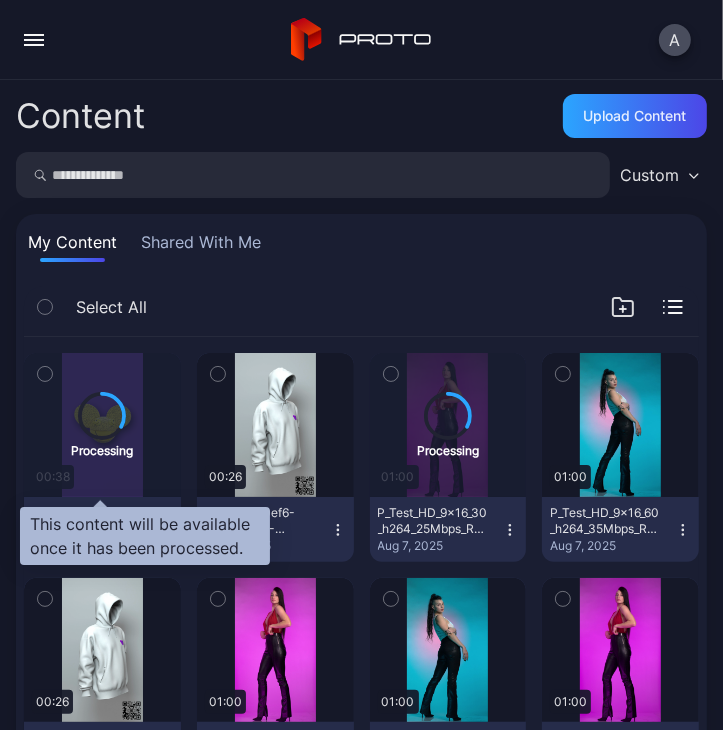 click on "Processing" at bounding box center [102, 449] 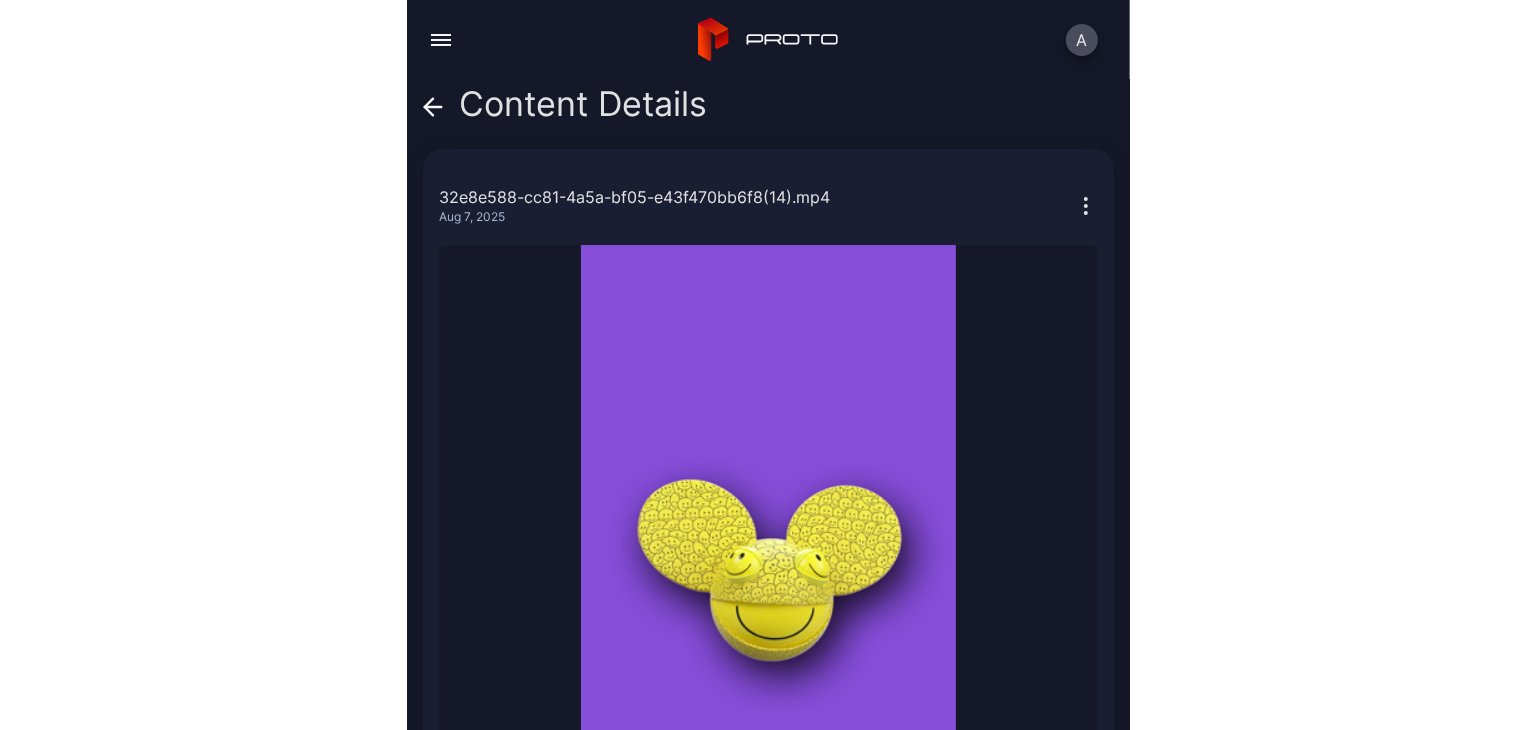 scroll, scrollTop: 0, scrollLeft: 0, axis: both 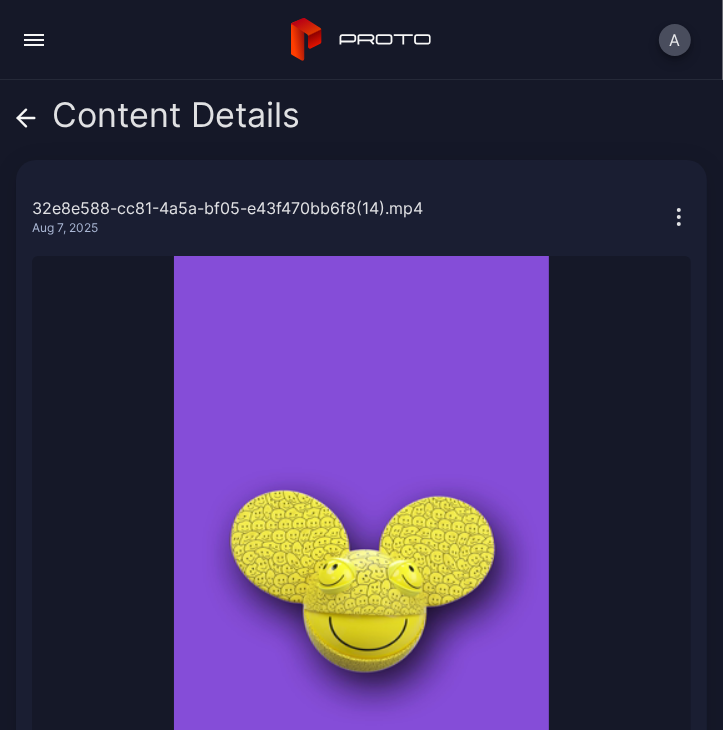 click 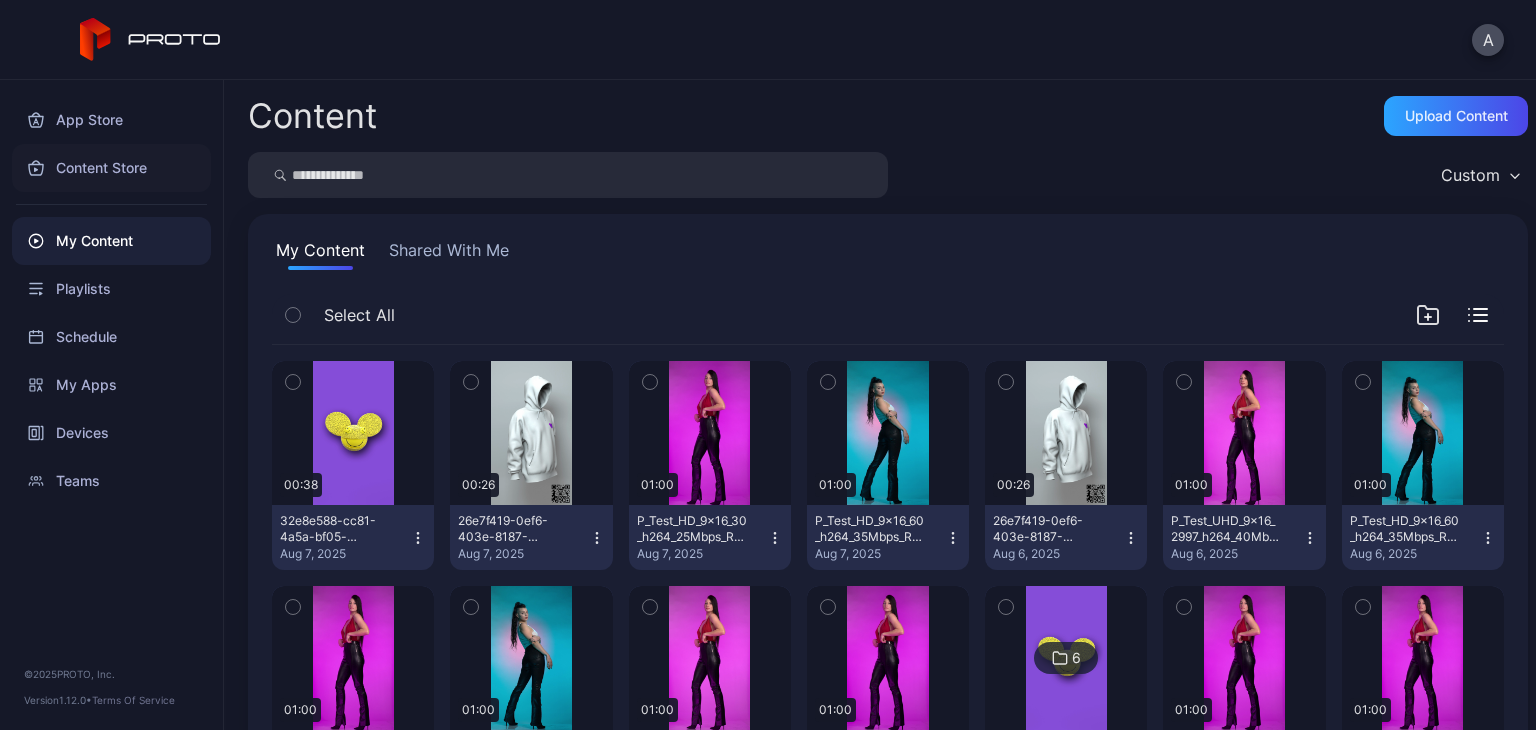 click on "Content Store" at bounding box center [111, 168] 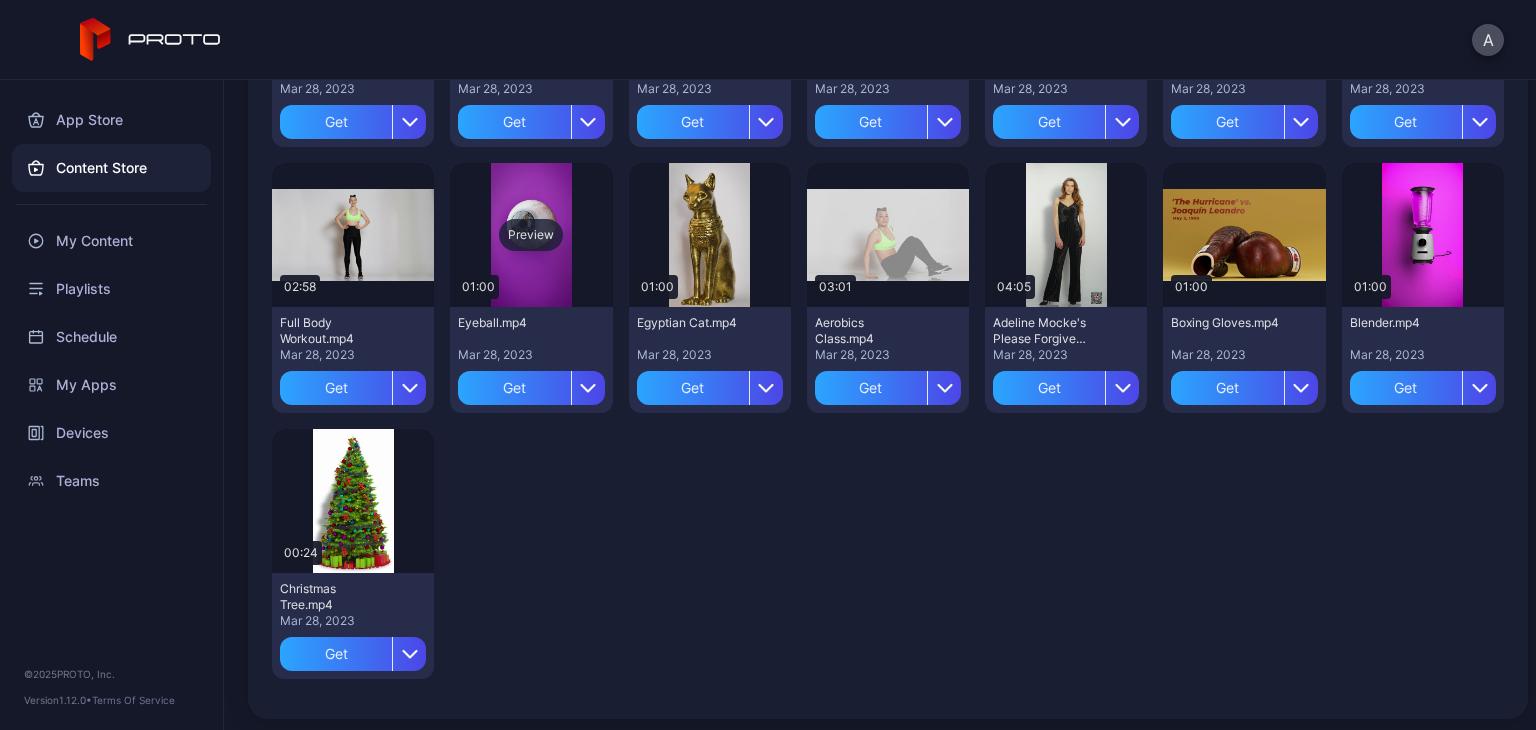 scroll, scrollTop: 3039, scrollLeft: 0, axis: vertical 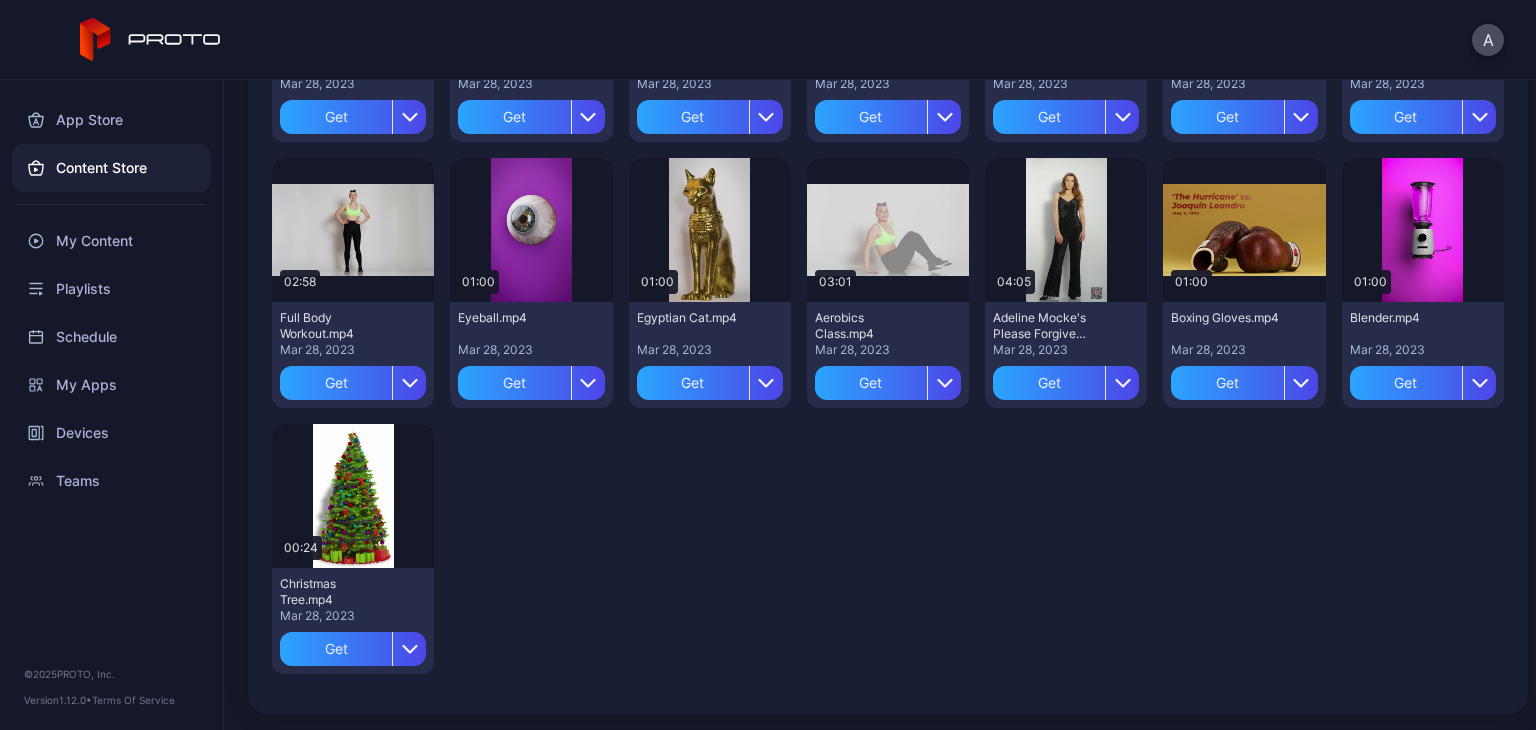 click on "Content Store" at bounding box center (111, 168) 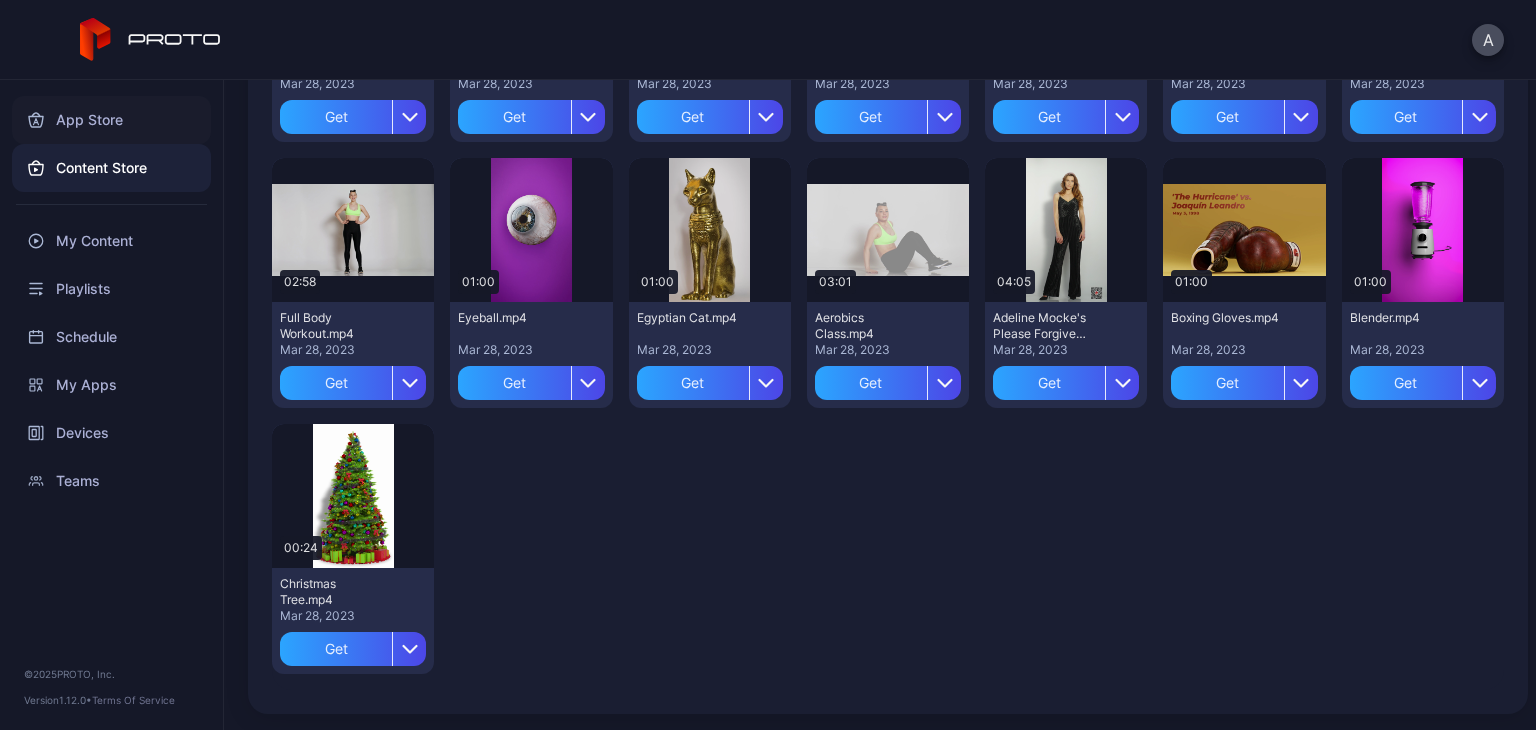 click on "App Store" at bounding box center [111, 120] 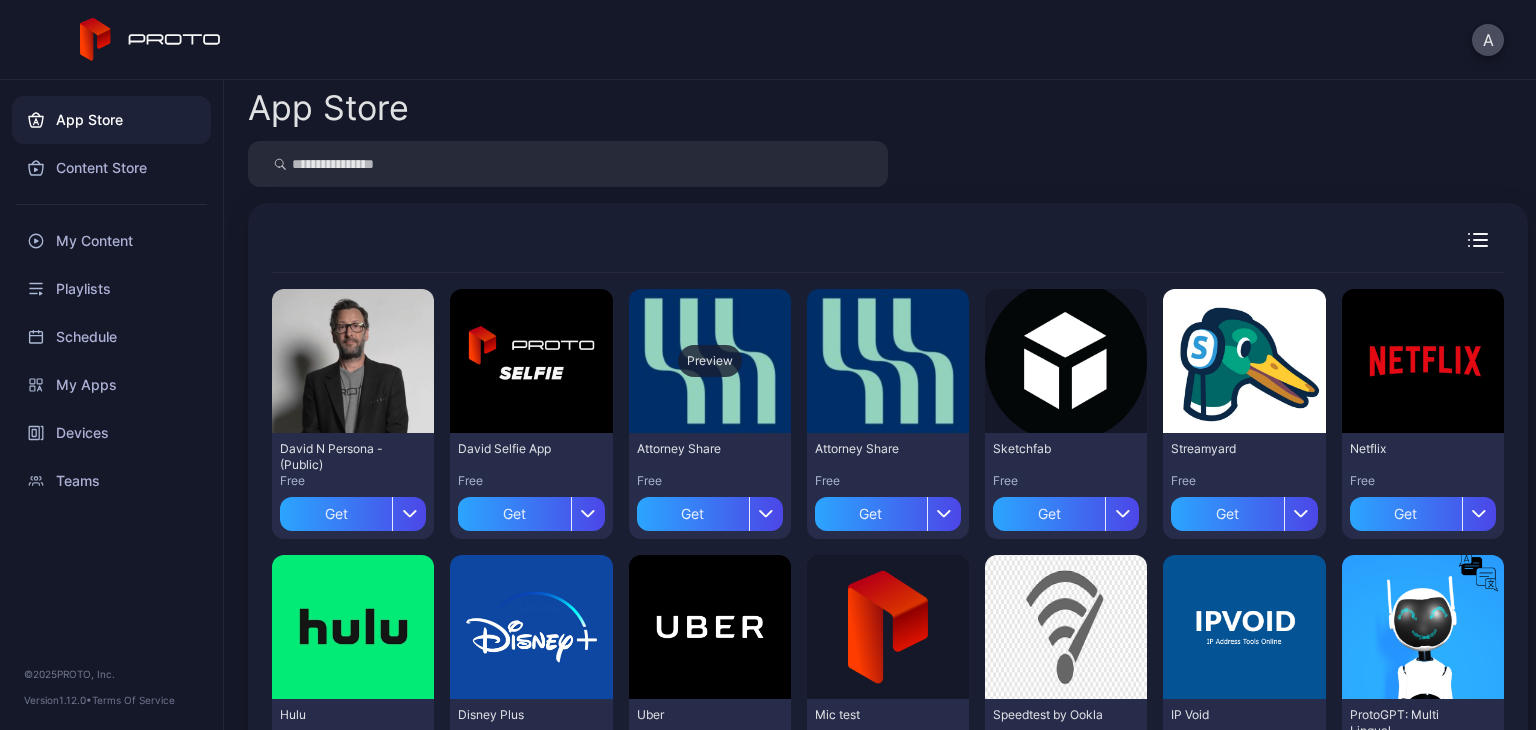 scroll, scrollTop: 0, scrollLeft: 0, axis: both 